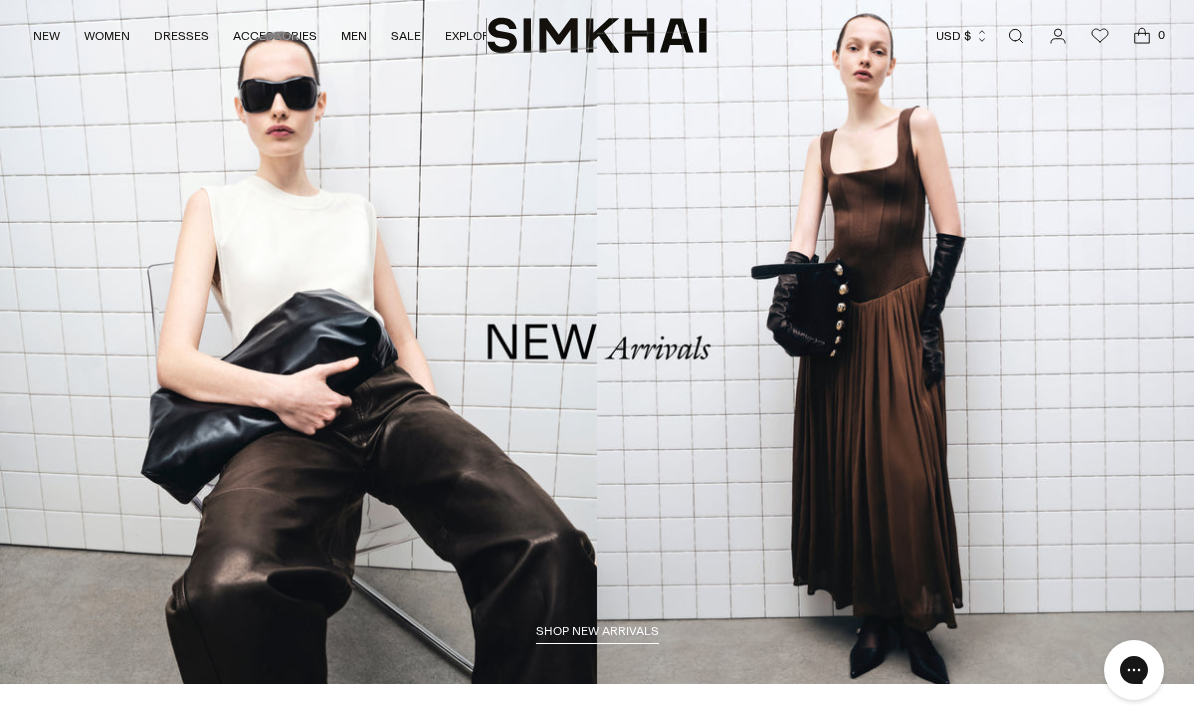 scroll, scrollTop: 0, scrollLeft: 0, axis: both 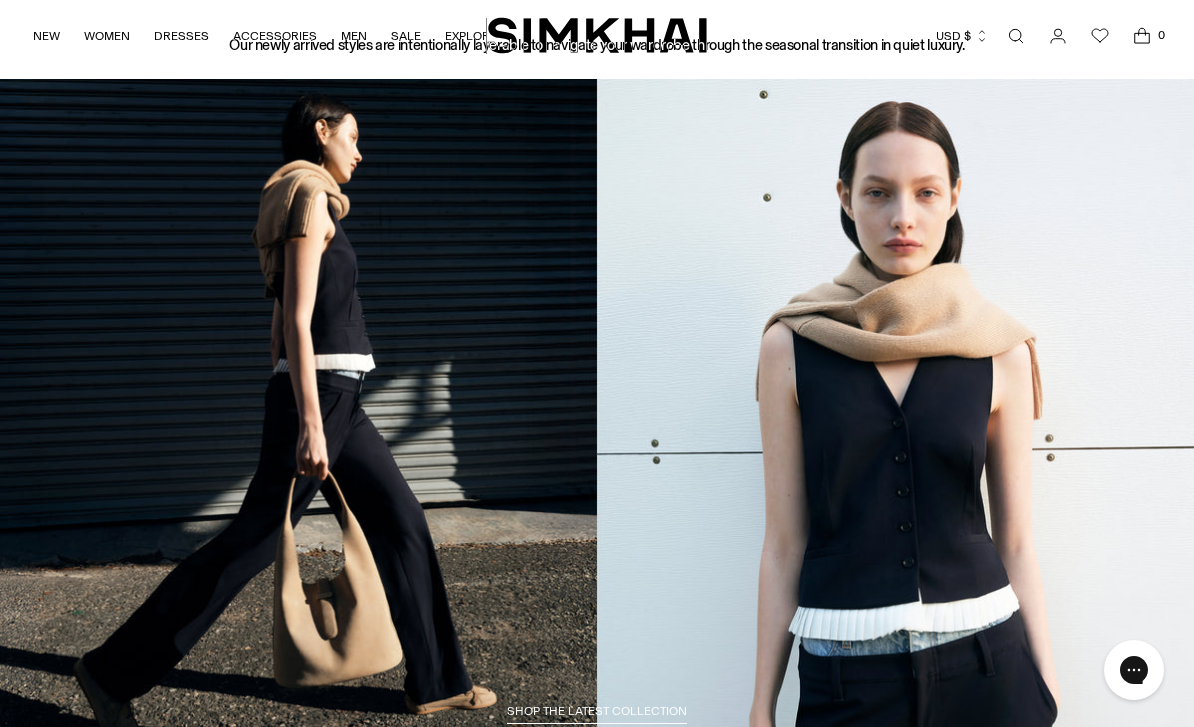 click on "SHOP THE LATEST COLLECTION" at bounding box center (597, 711) 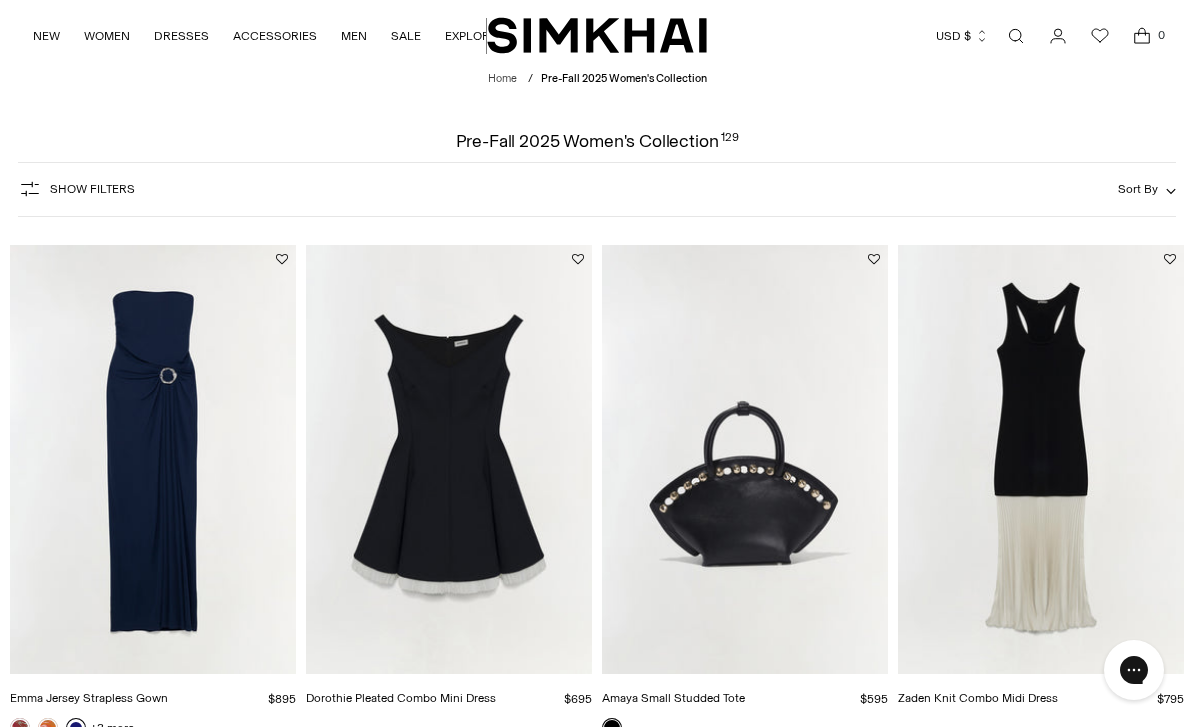 scroll, scrollTop: 0, scrollLeft: 0, axis: both 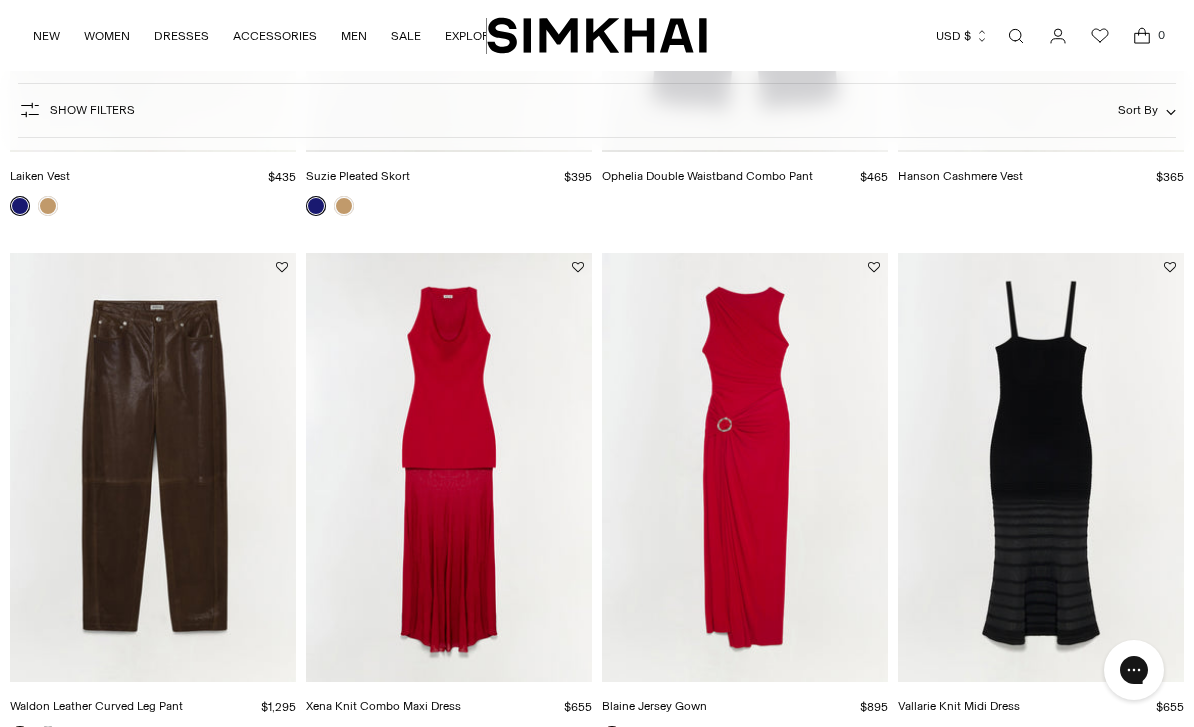 click at bounding box center (449, 467) 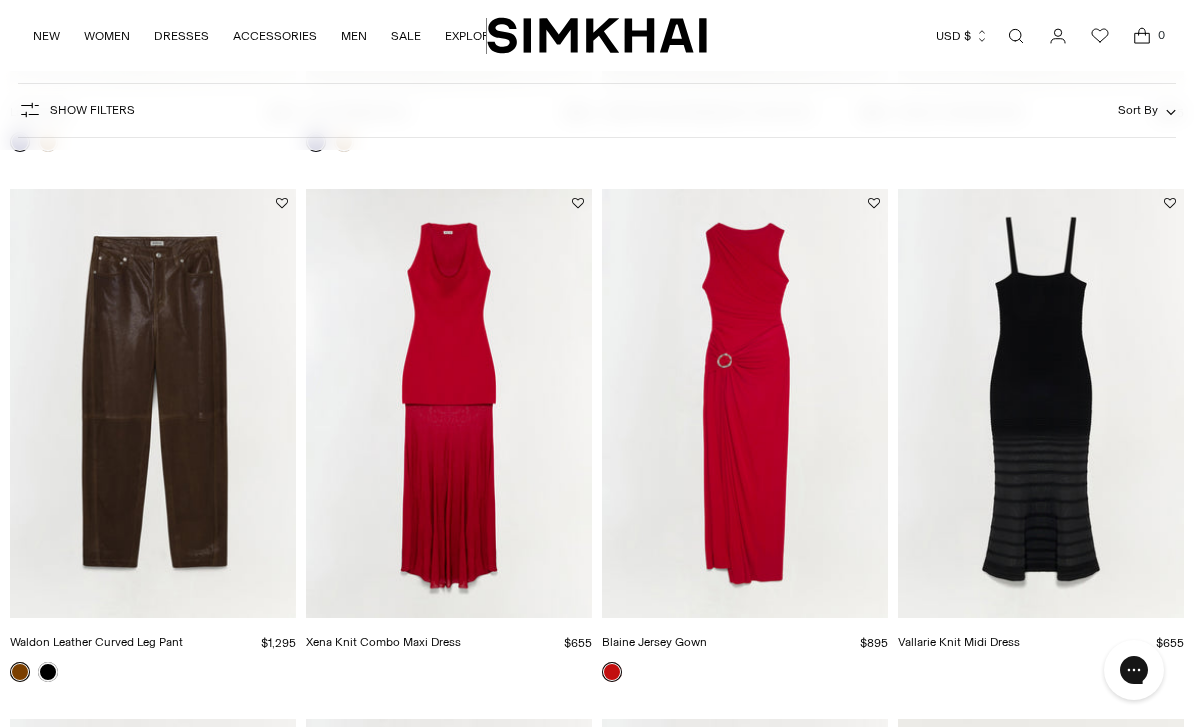 click at bounding box center (745, 403) 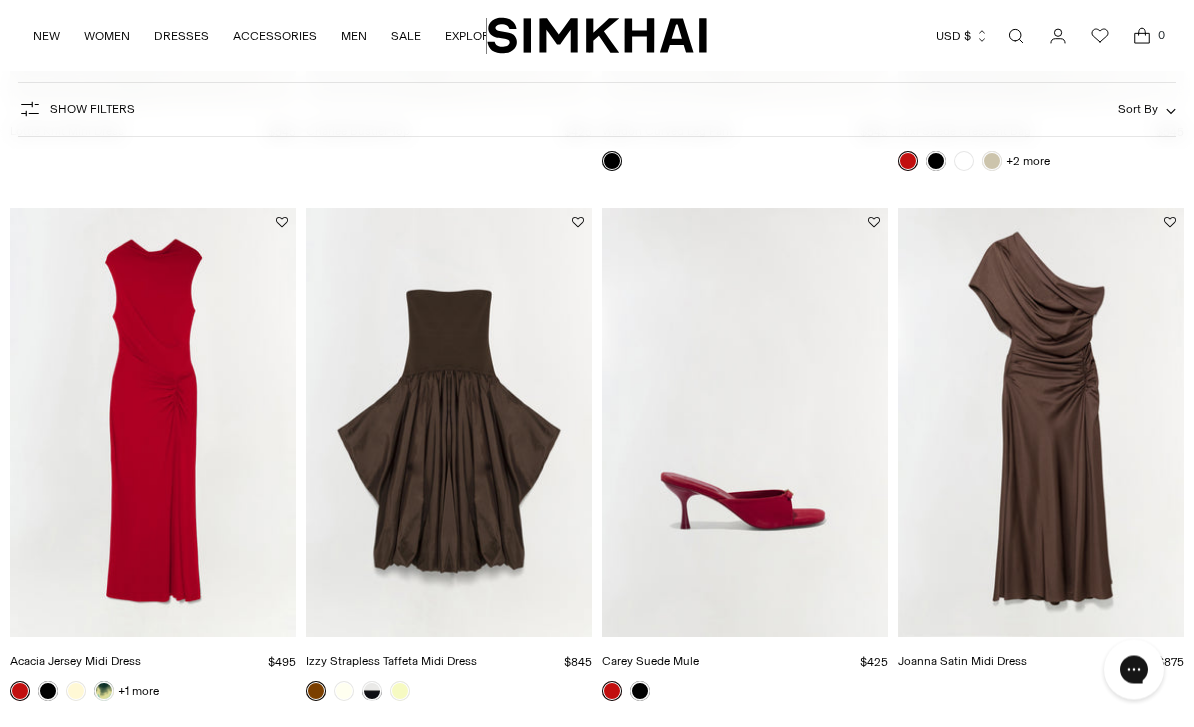 scroll, scrollTop: 2157, scrollLeft: 0, axis: vertical 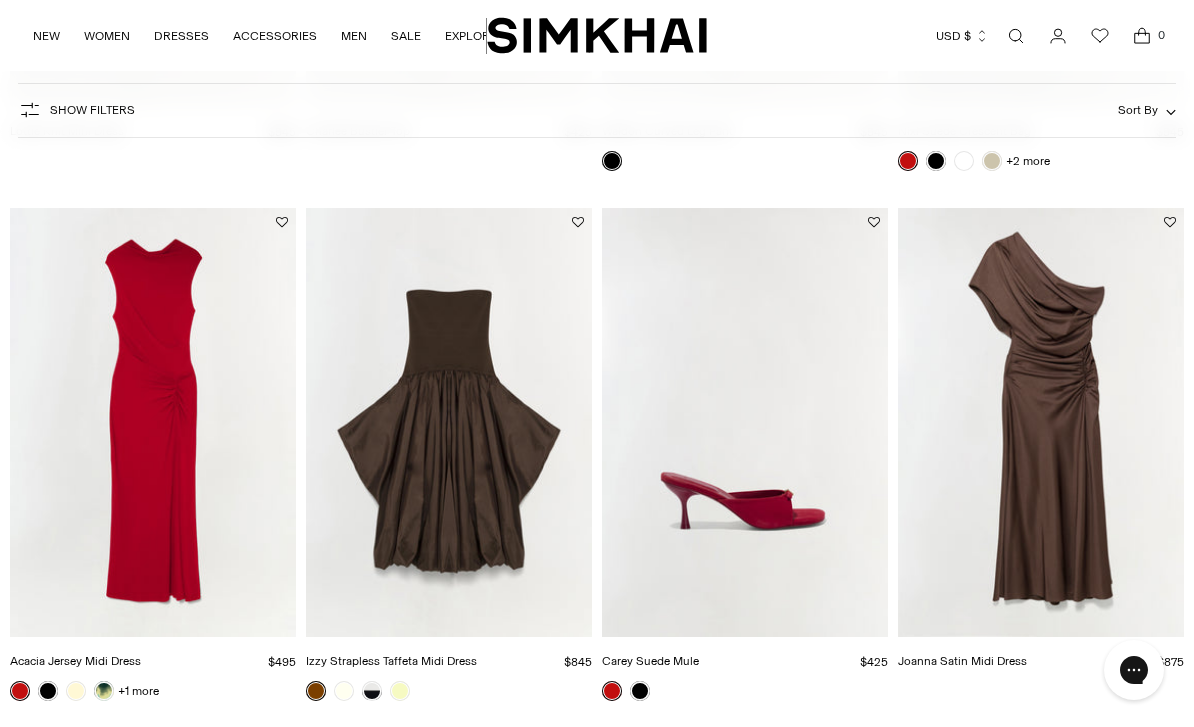 click at bounding box center [153, 422] 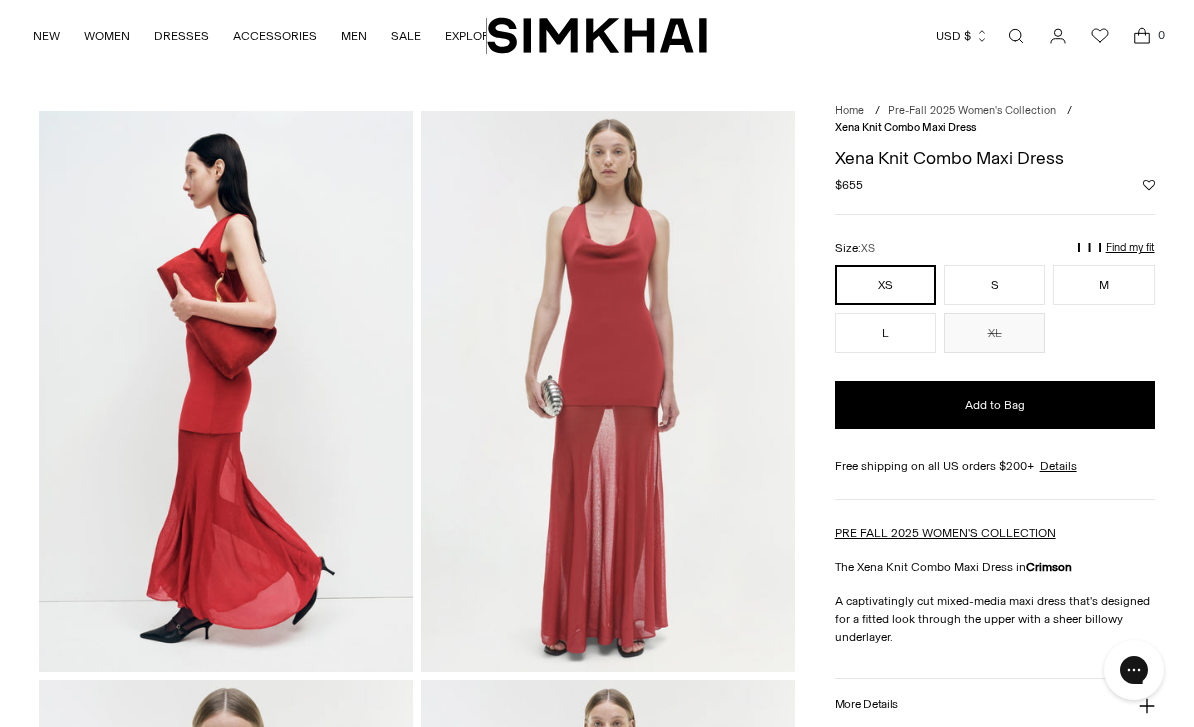 scroll, scrollTop: 0, scrollLeft: 0, axis: both 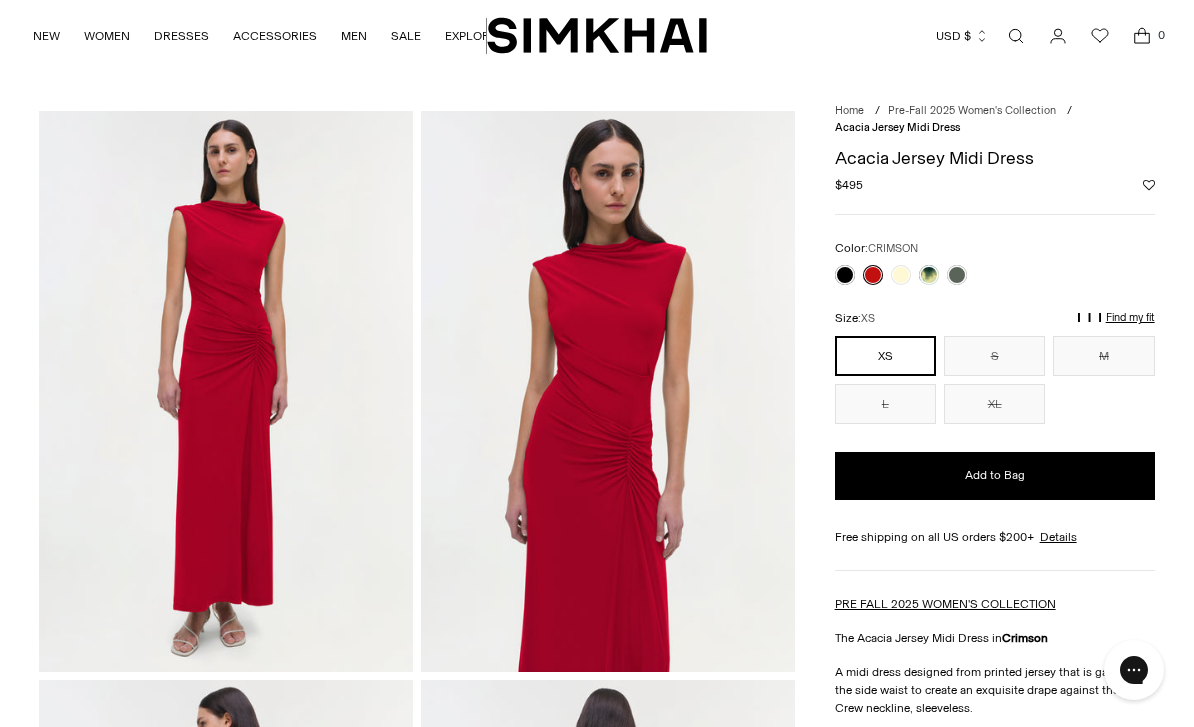 click at bounding box center [845, 275] 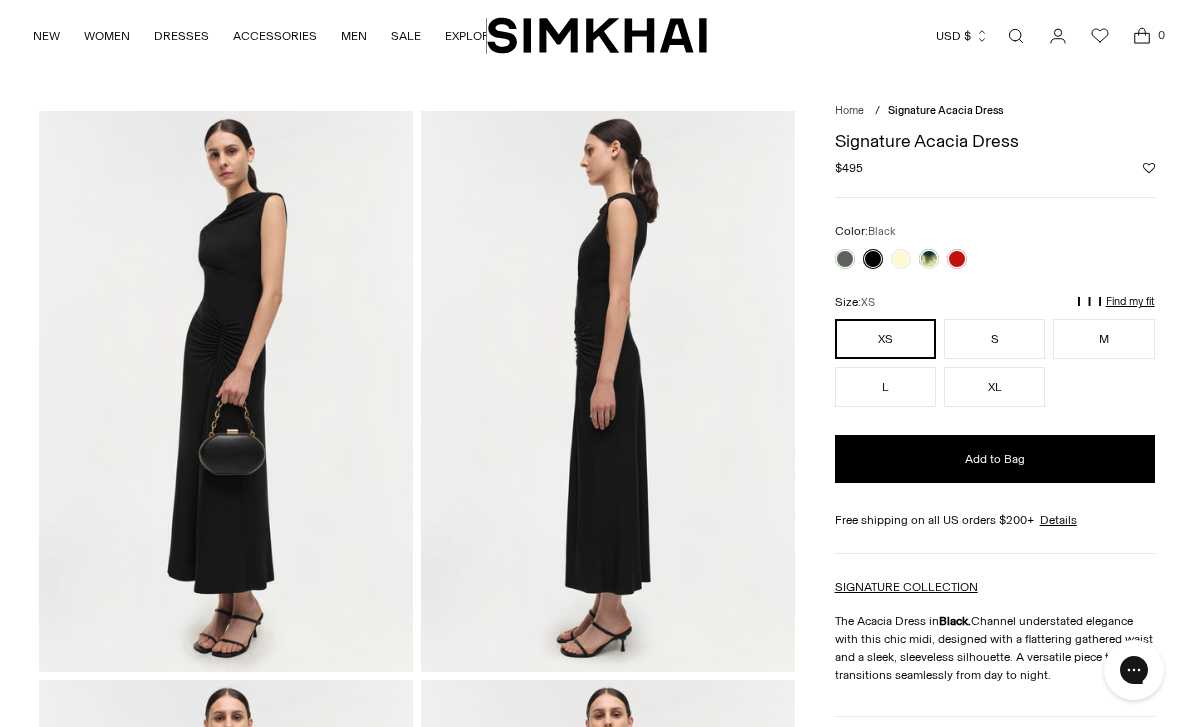 scroll, scrollTop: 210, scrollLeft: 0, axis: vertical 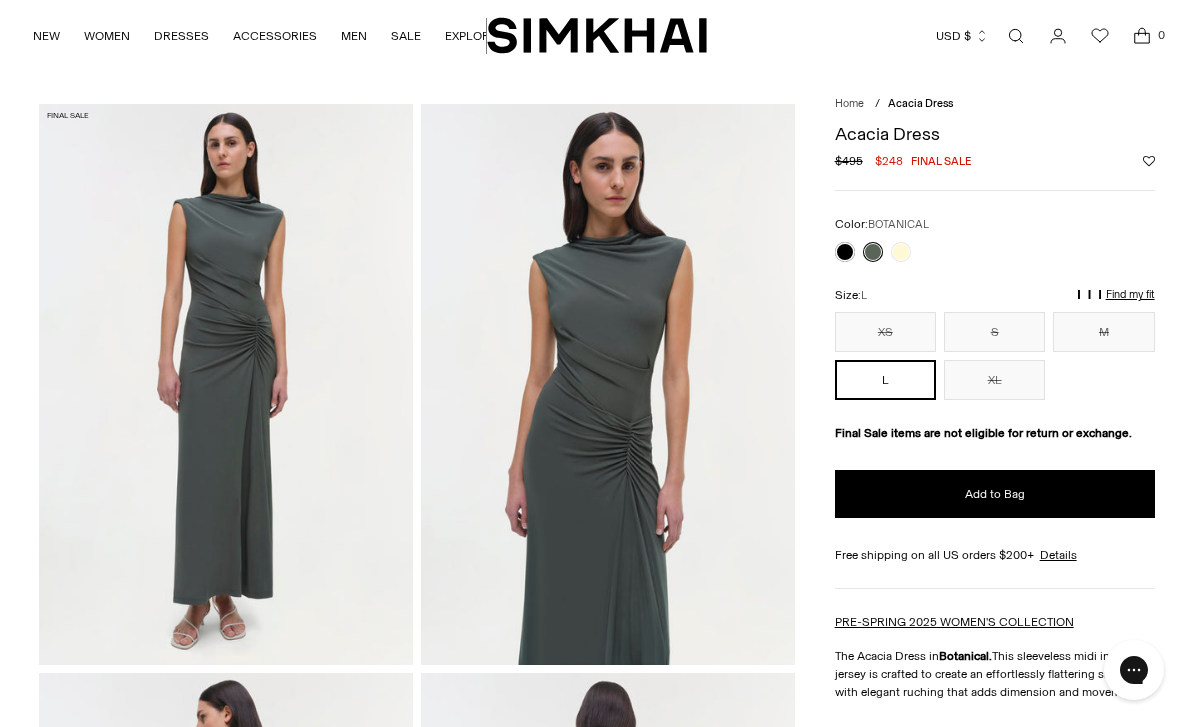 click at bounding box center (901, 252) 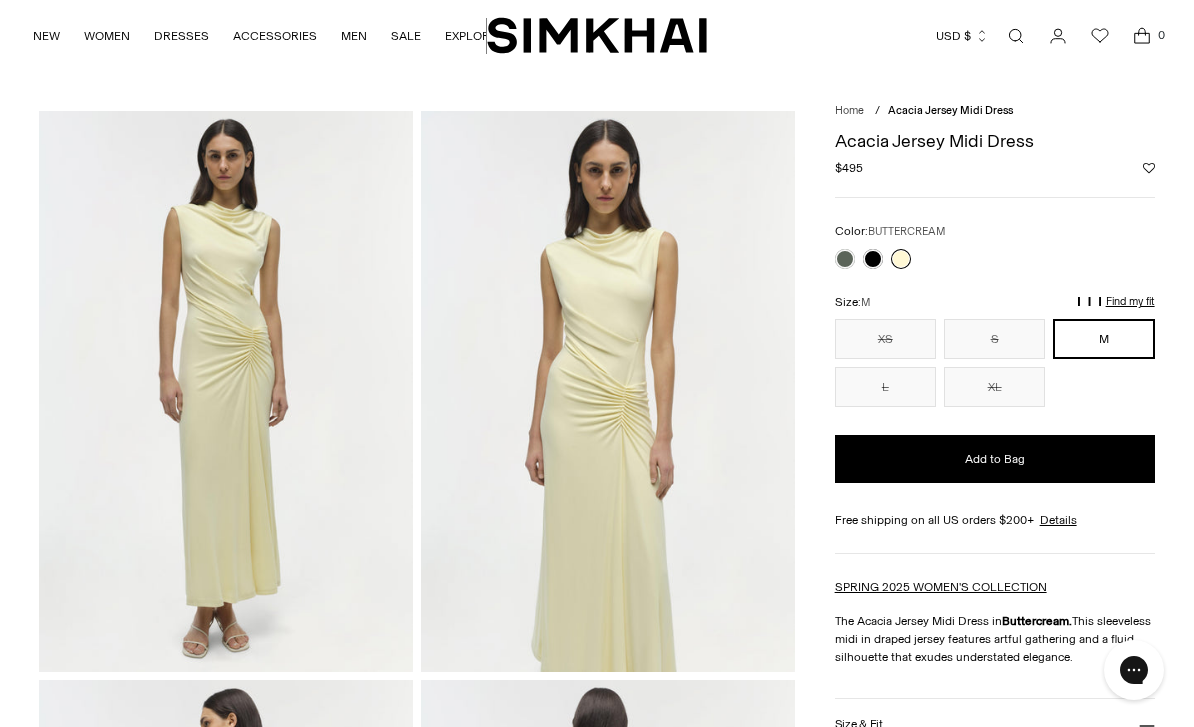 scroll, scrollTop: 0, scrollLeft: 0, axis: both 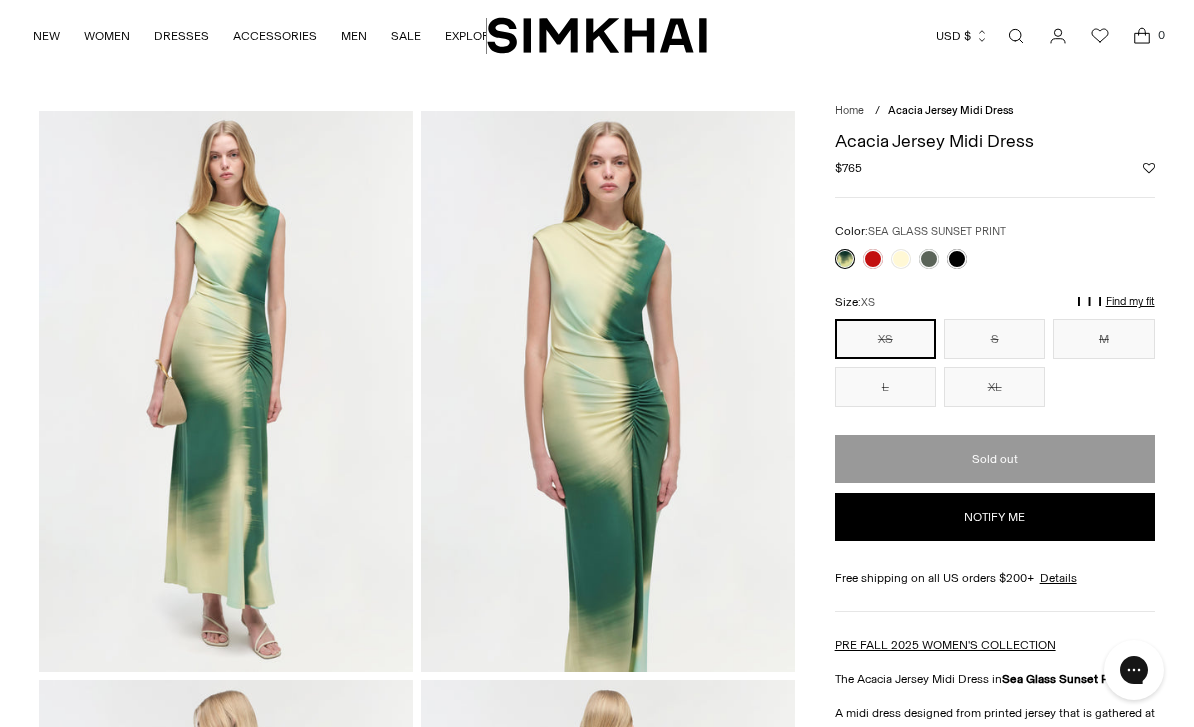 click on "PRE FALL 2025 WOMEN'S COLLECTION" at bounding box center [945, 645] 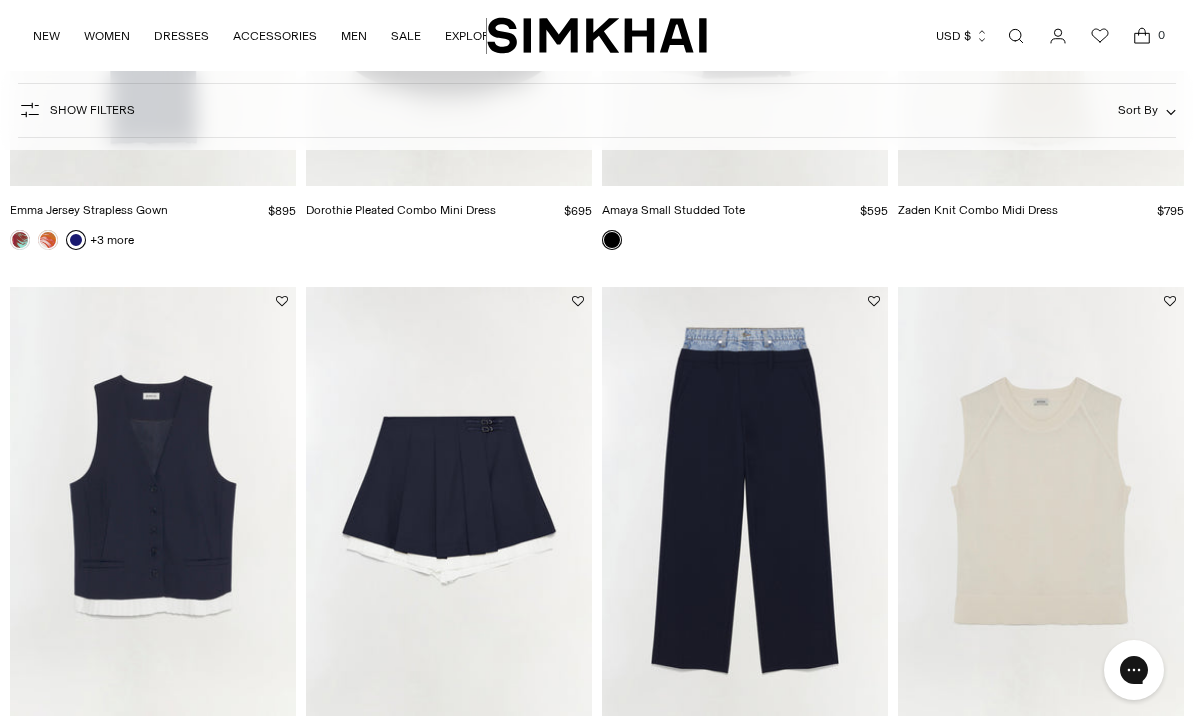 scroll, scrollTop: 511, scrollLeft: 0, axis: vertical 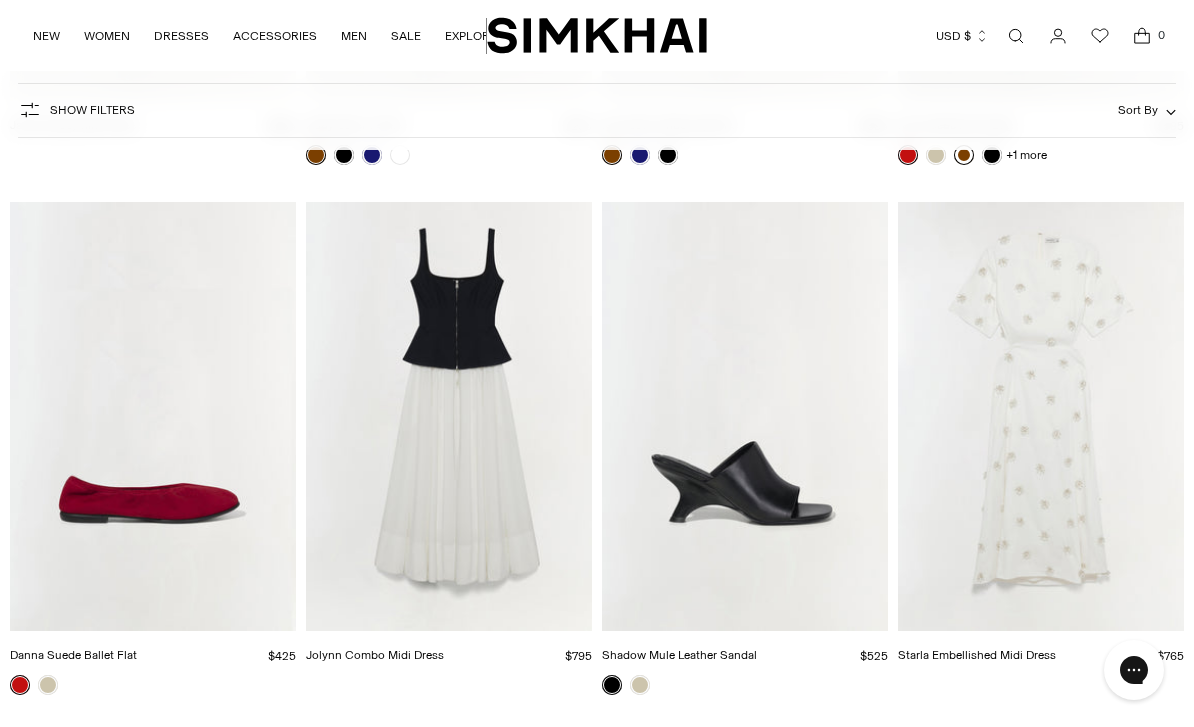 click at bounding box center (1041, 416) 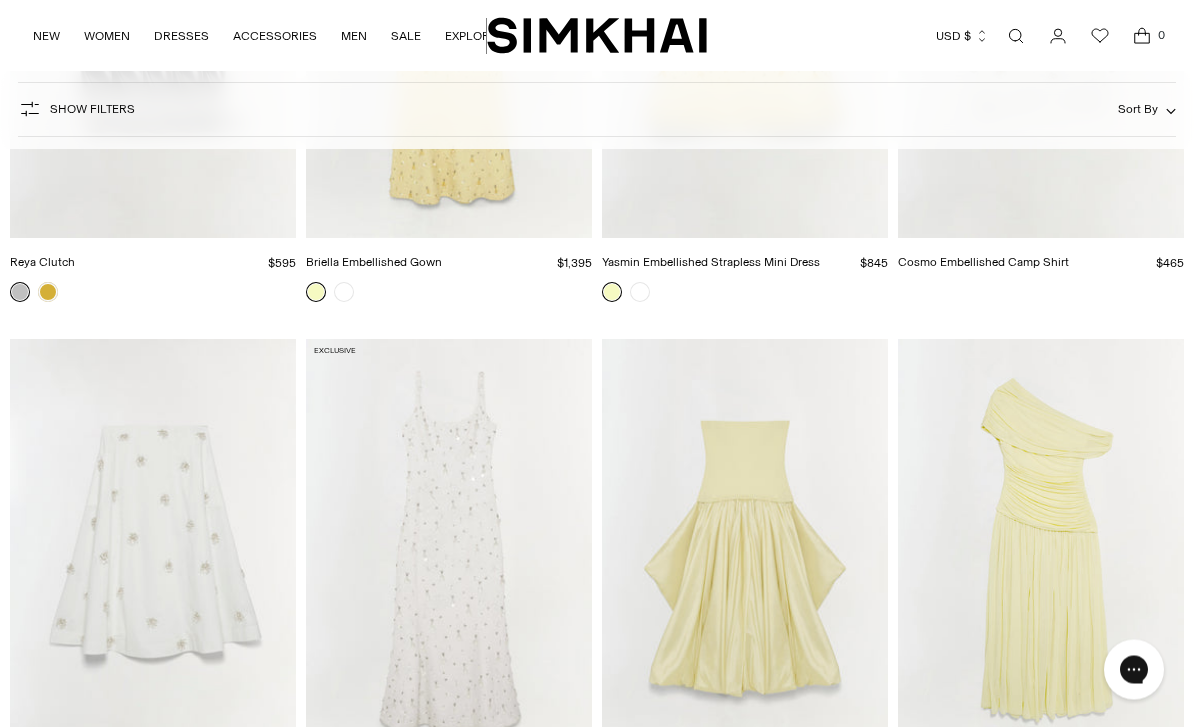 scroll, scrollTop: 4146, scrollLeft: 0, axis: vertical 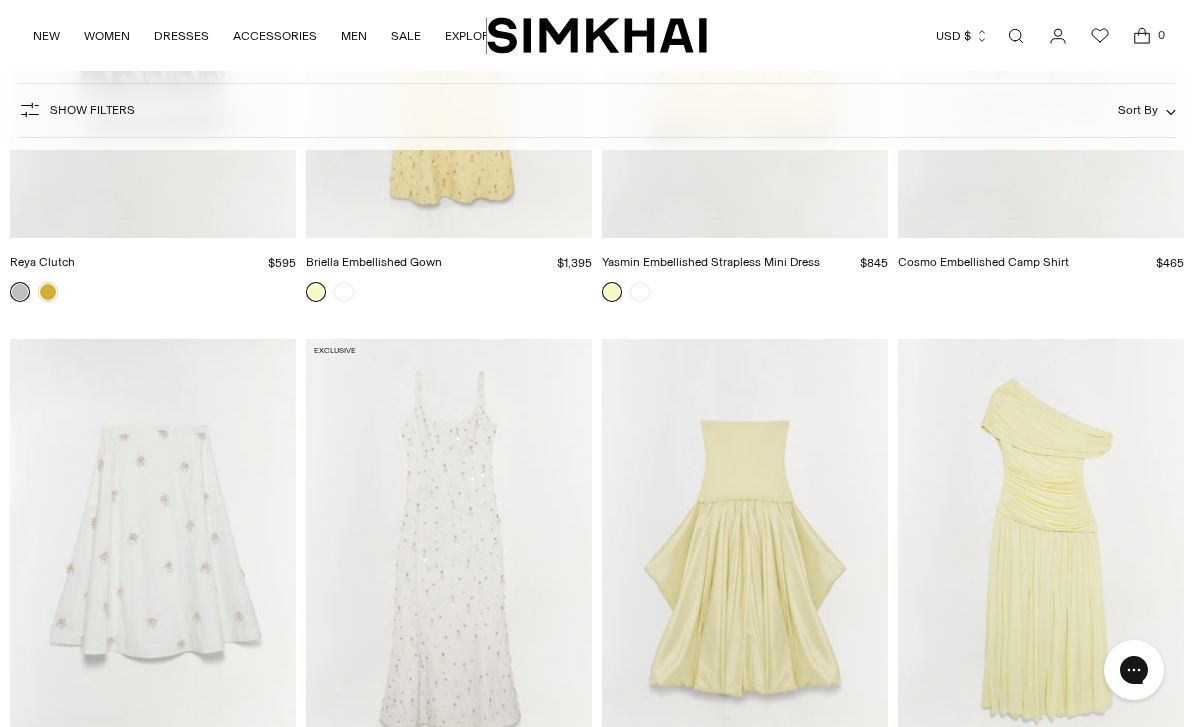 click at bounding box center (745, 553) 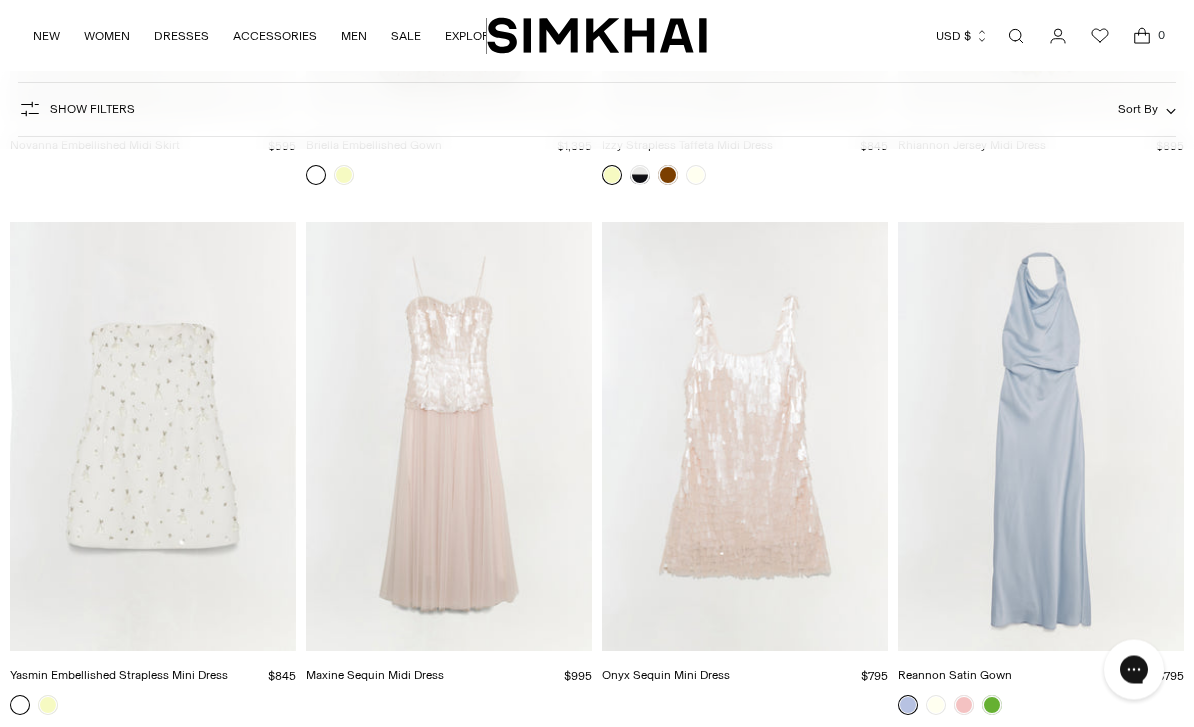 scroll, scrollTop: 4795, scrollLeft: 0, axis: vertical 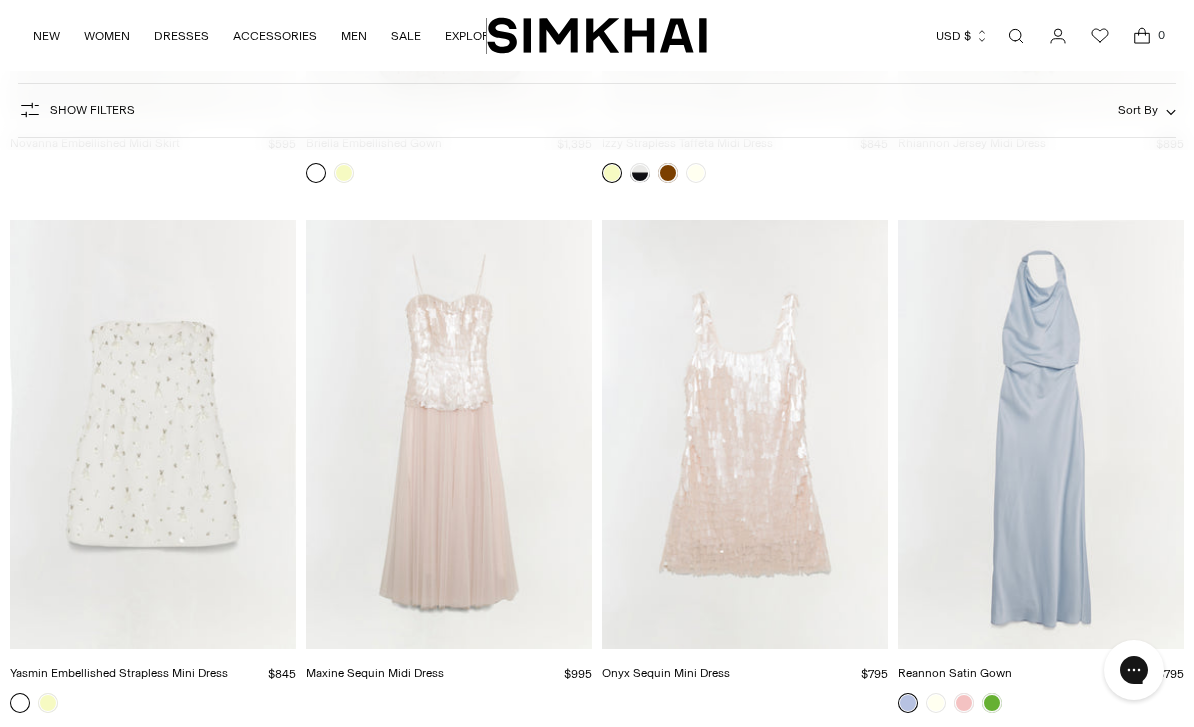 click at bounding box center (1041, 434) 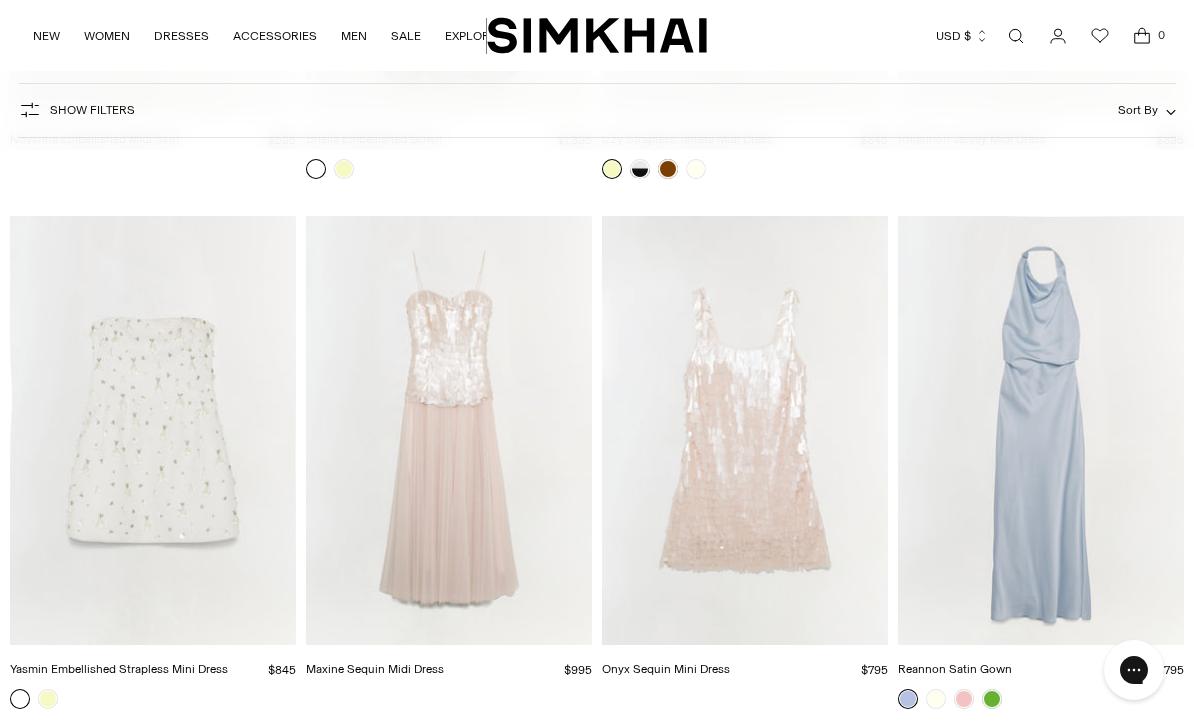 scroll, scrollTop: 4859, scrollLeft: 0, axis: vertical 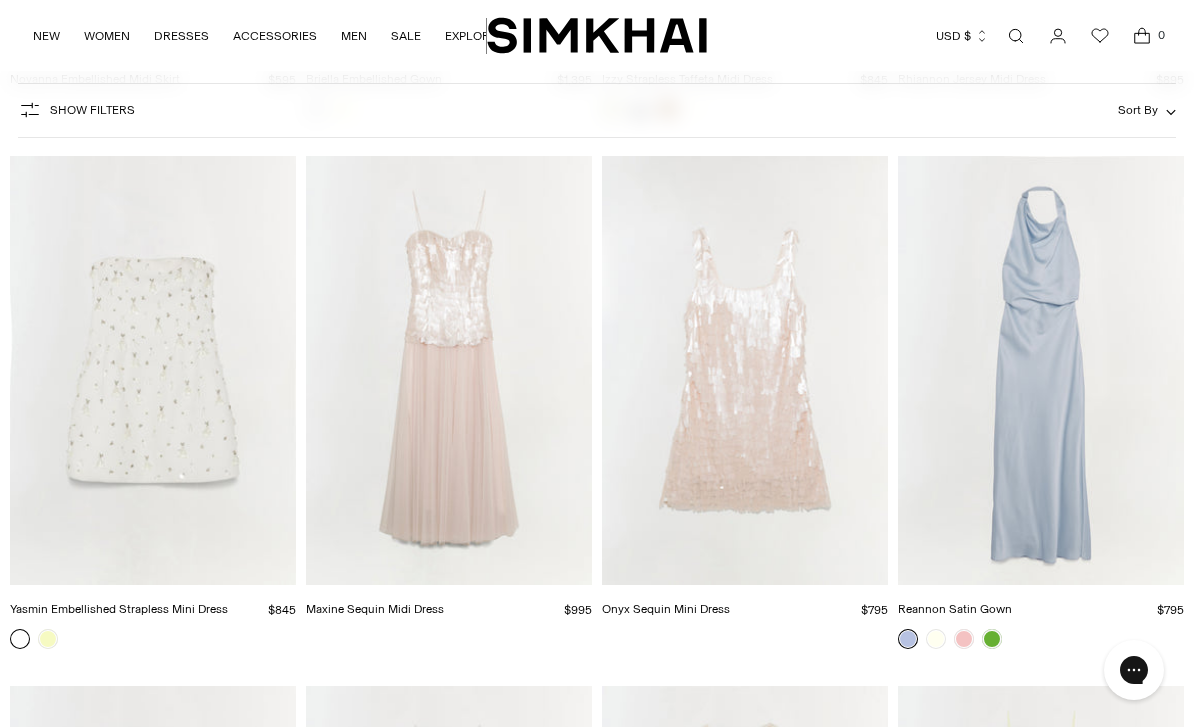 click at bounding box center [745, 370] 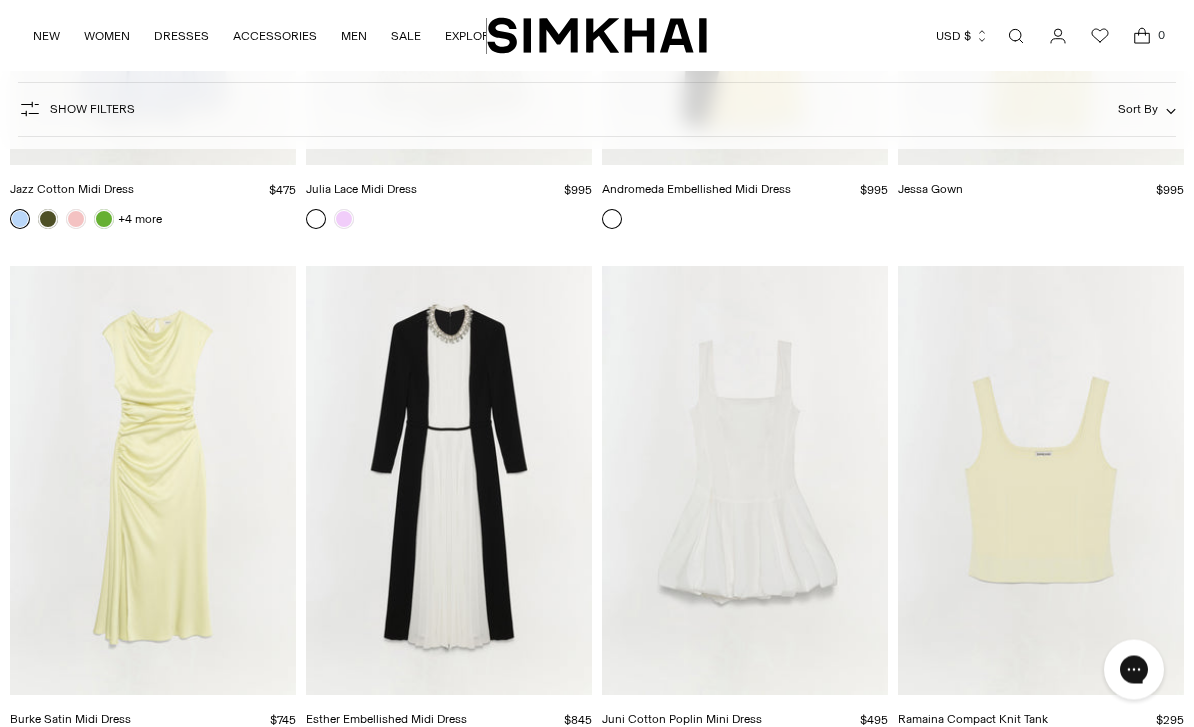 scroll, scrollTop: 5809, scrollLeft: 0, axis: vertical 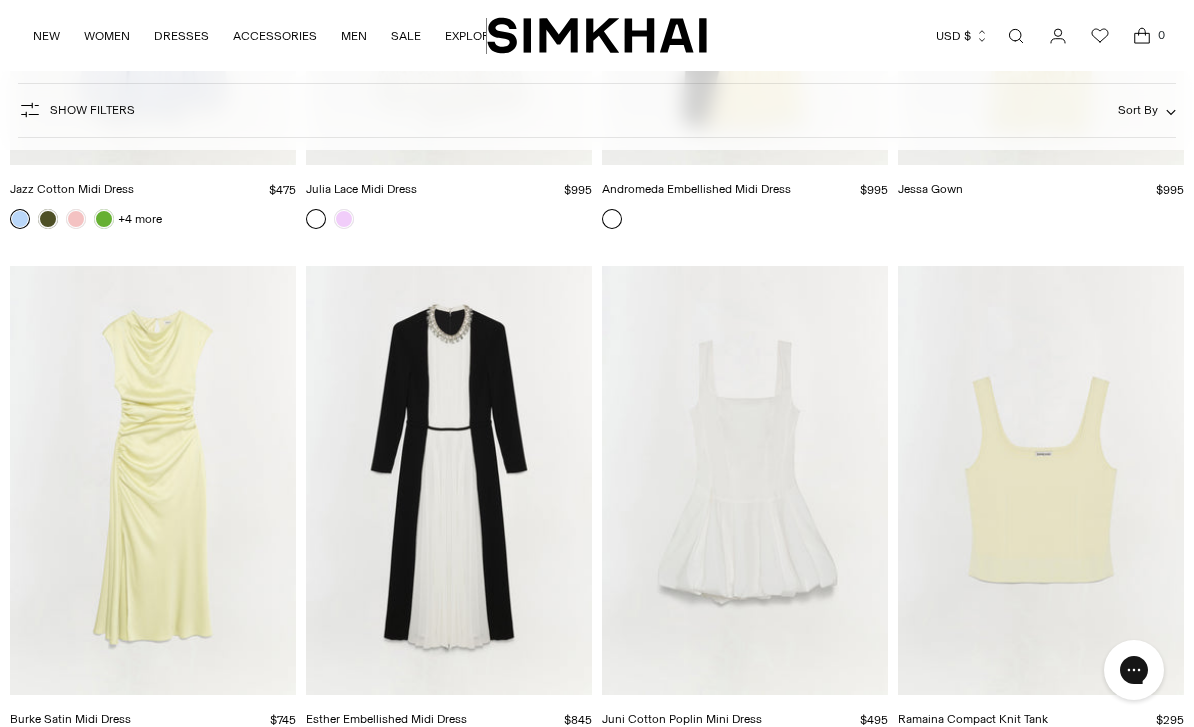 click at bounding box center (153, 480) 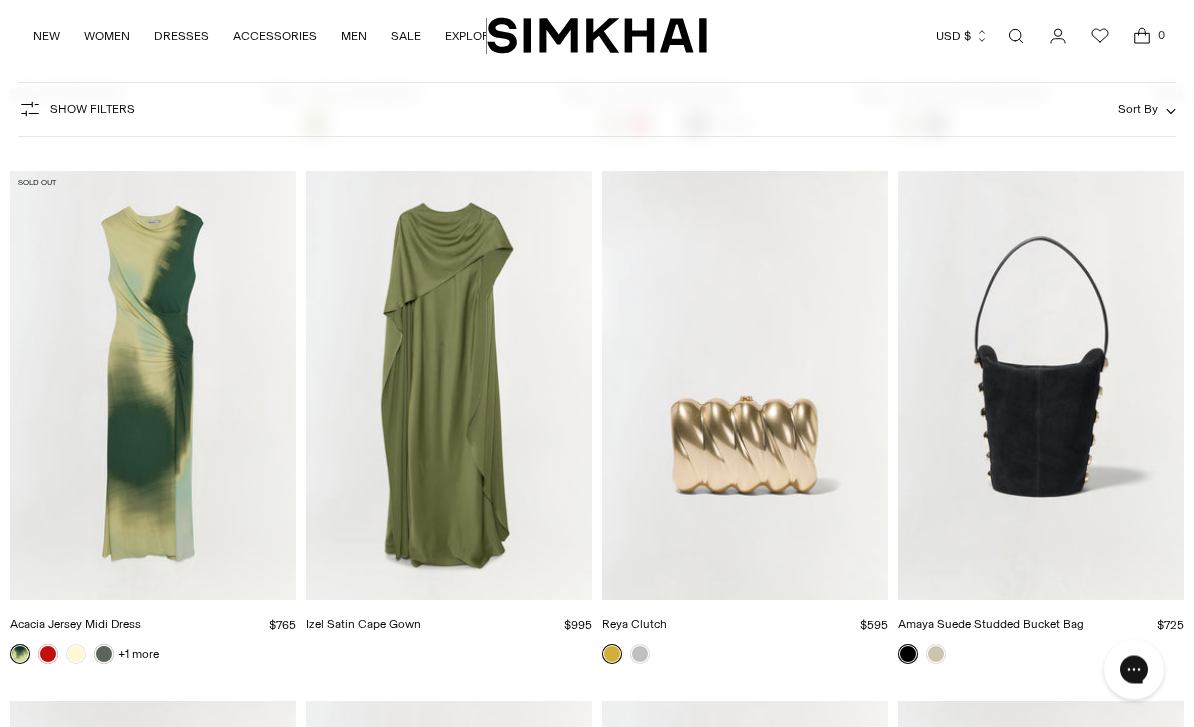 scroll, scrollTop: 11184, scrollLeft: 0, axis: vertical 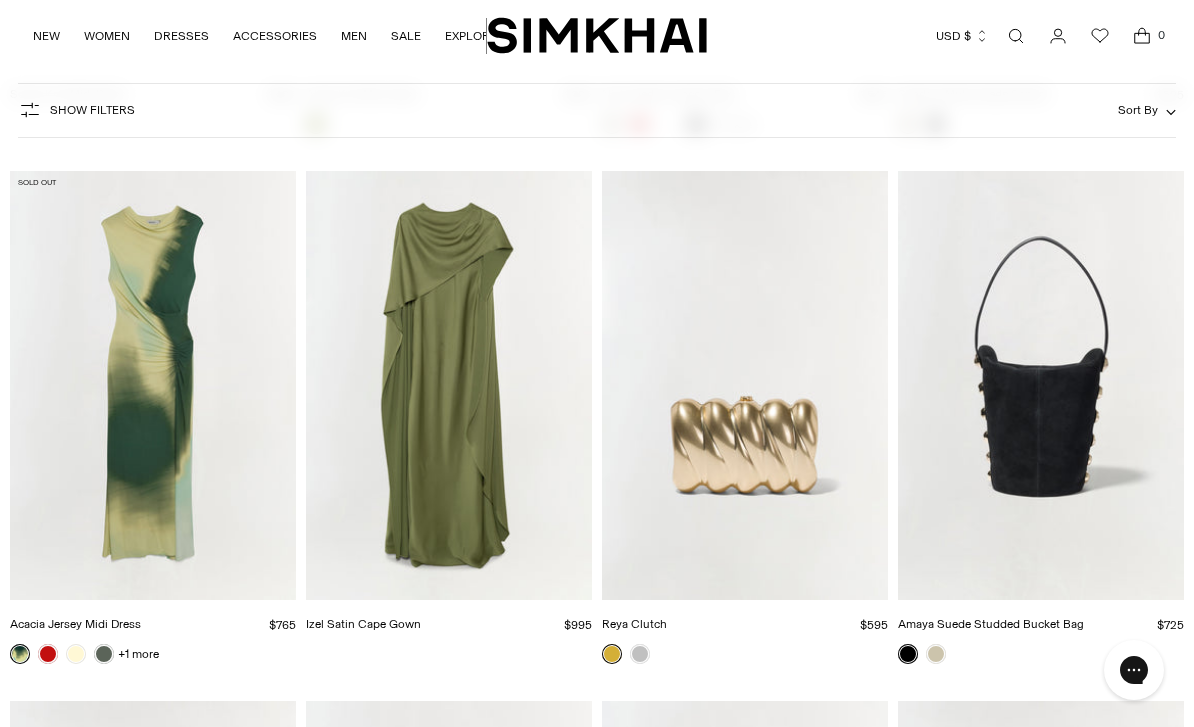 click at bounding box center (449, 385) 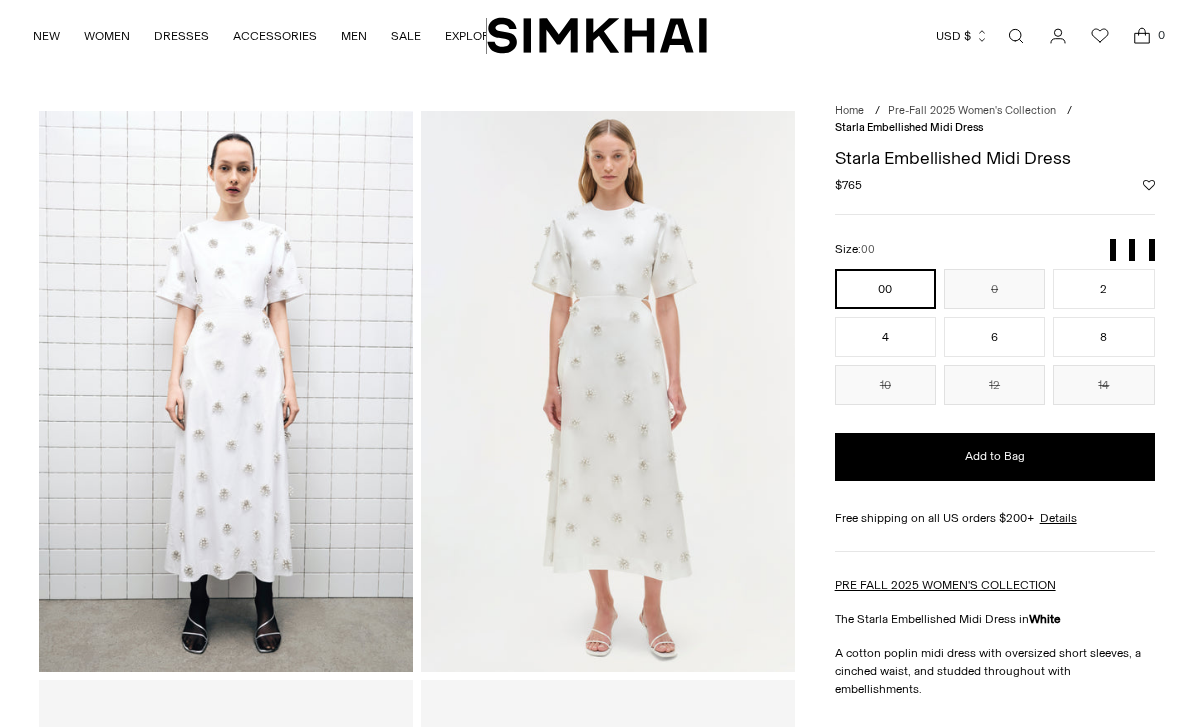 scroll, scrollTop: 0, scrollLeft: 0, axis: both 